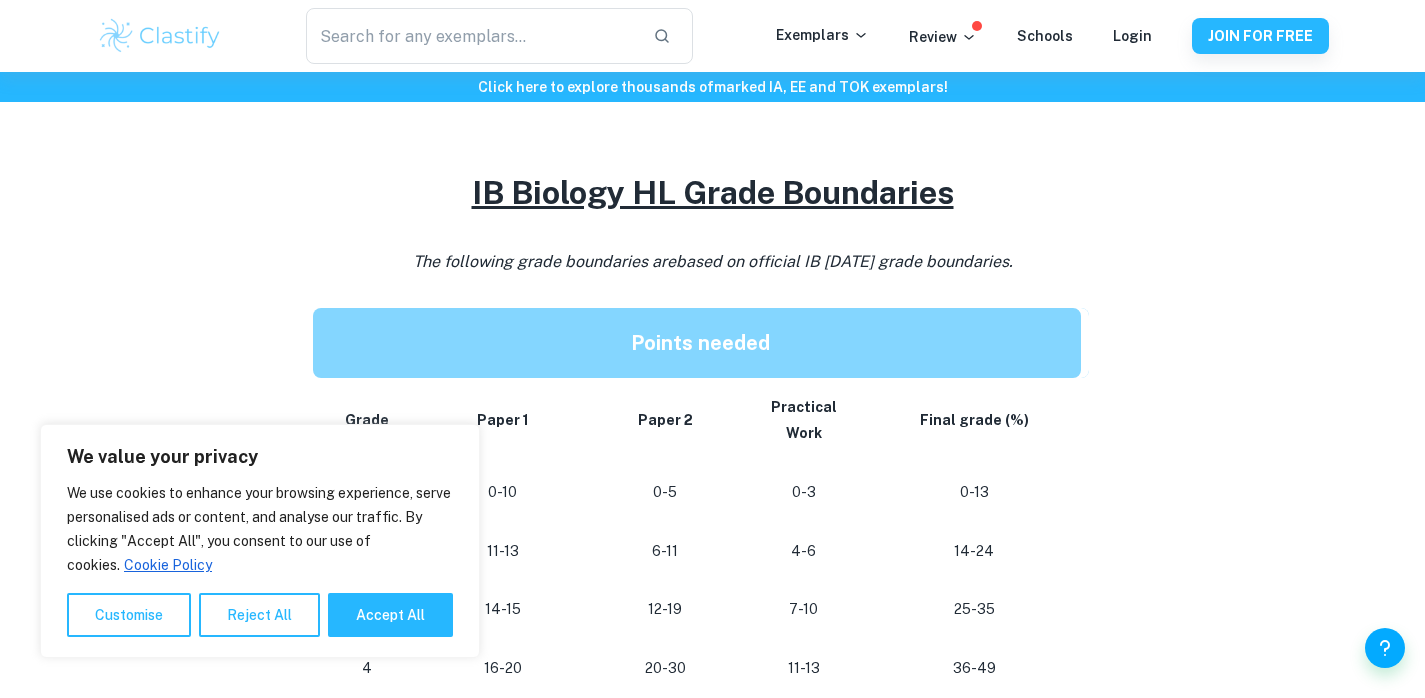 scroll, scrollTop: 871, scrollLeft: 0, axis: vertical 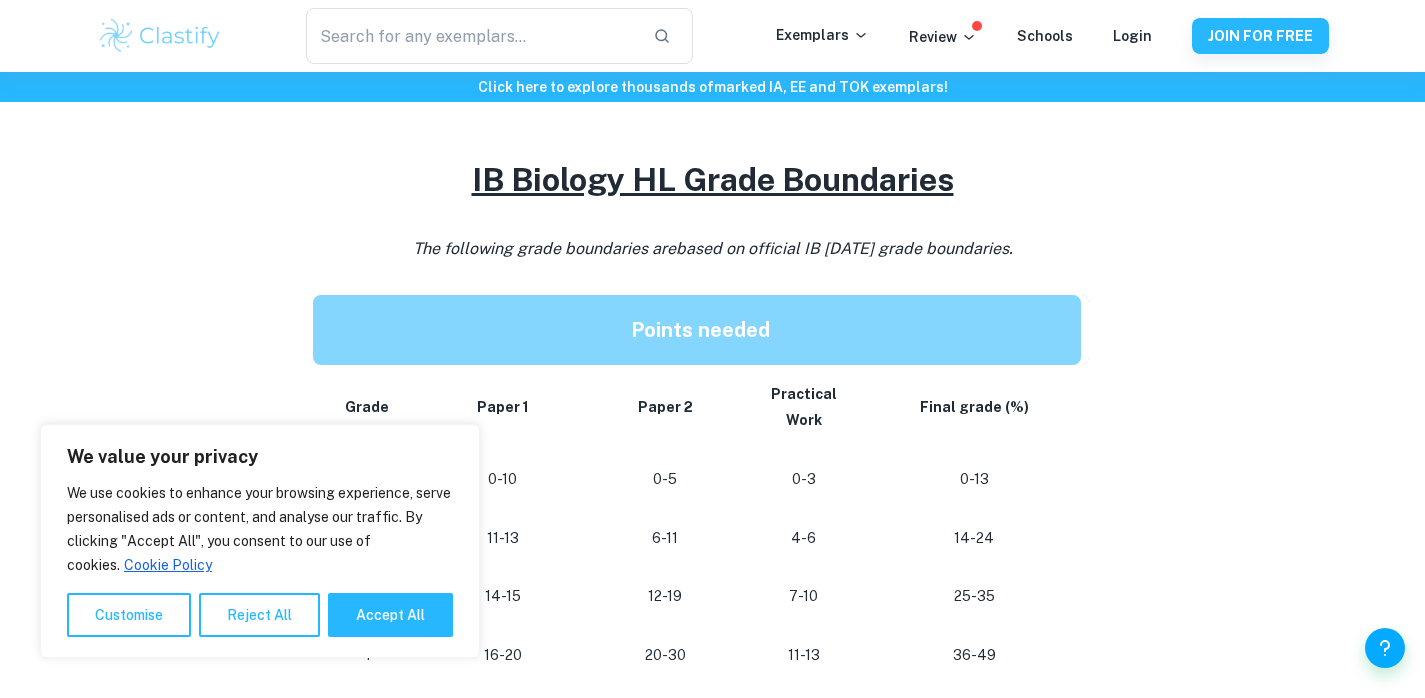 click on "0-5" at bounding box center (665, 479) 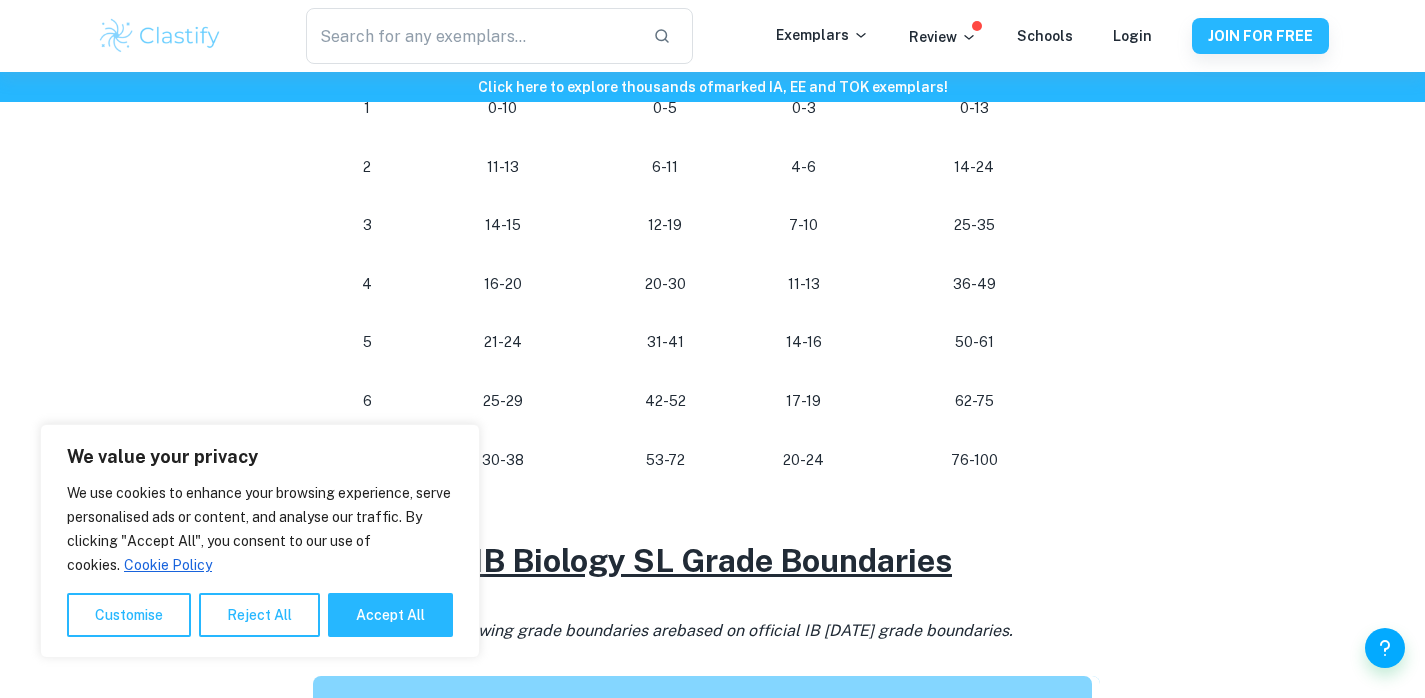 scroll, scrollTop: 1240, scrollLeft: 0, axis: vertical 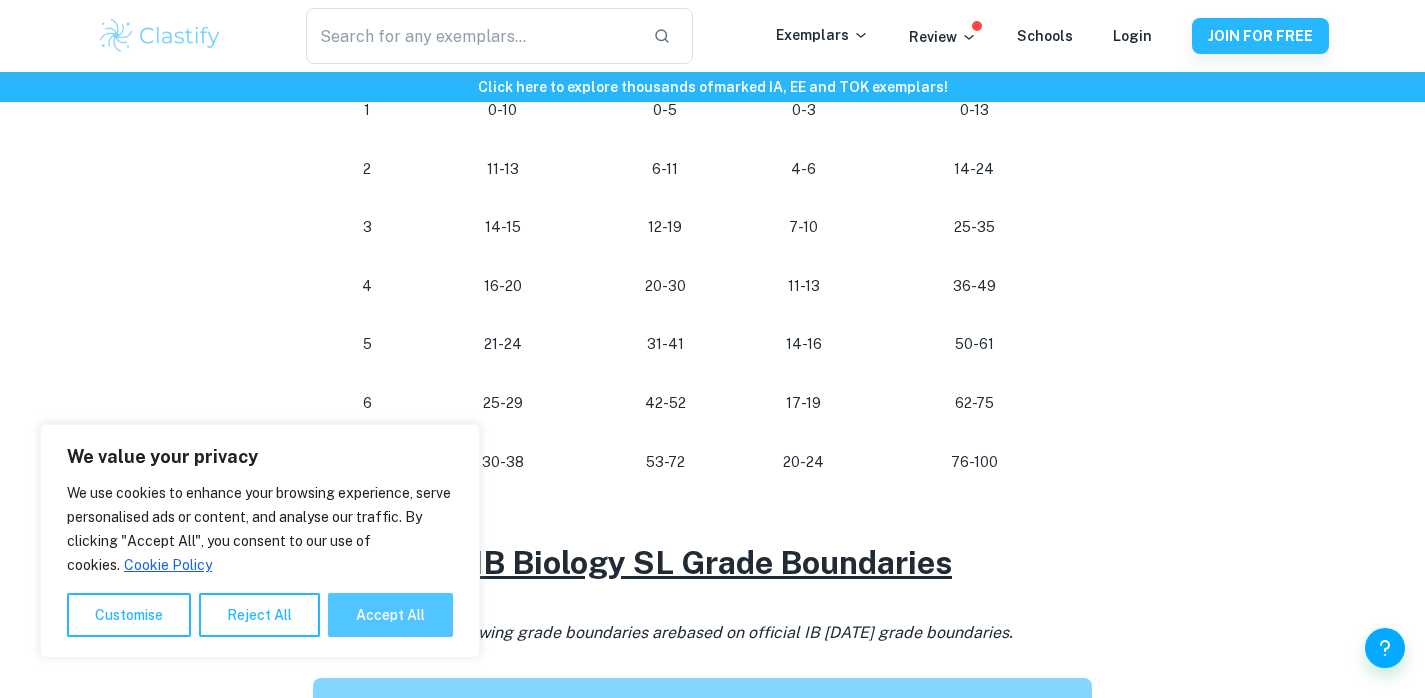 click on "Accept All" at bounding box center (390, 615) 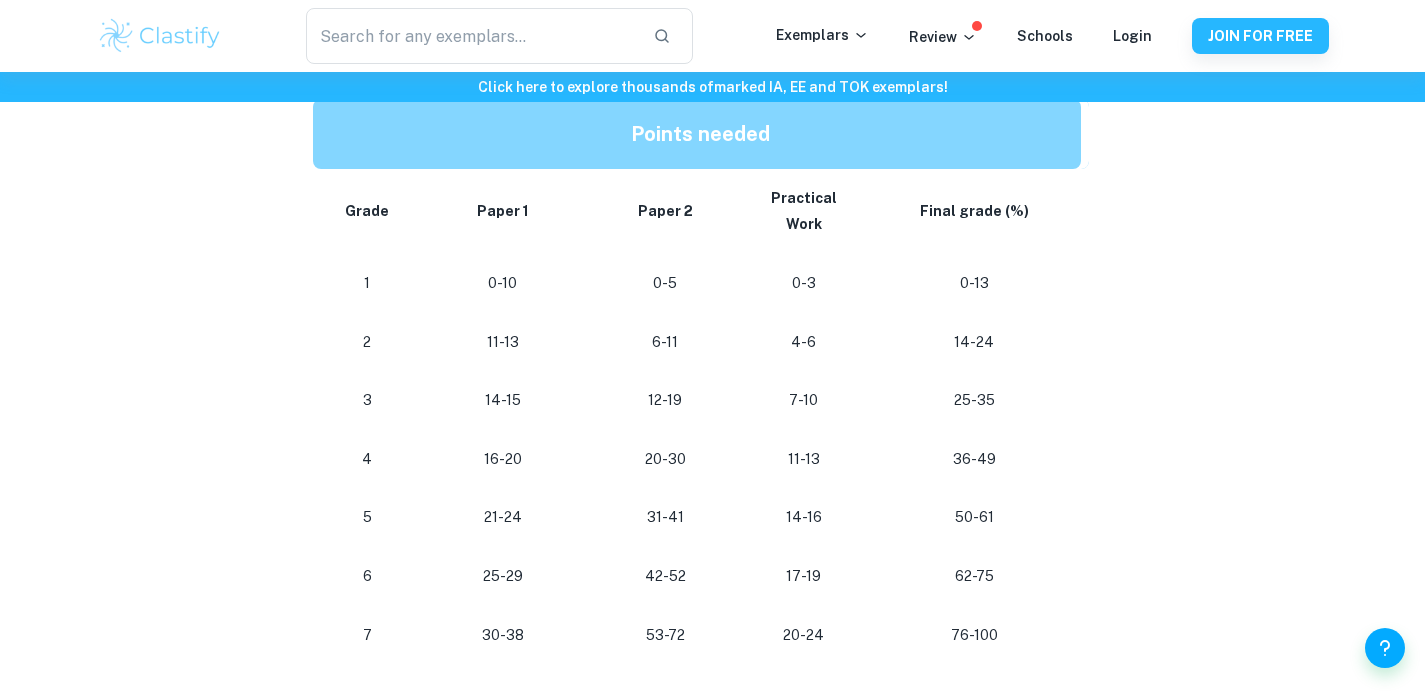 scroll, scrollTop: 1064, scrollLeft: 0, axis: vertical 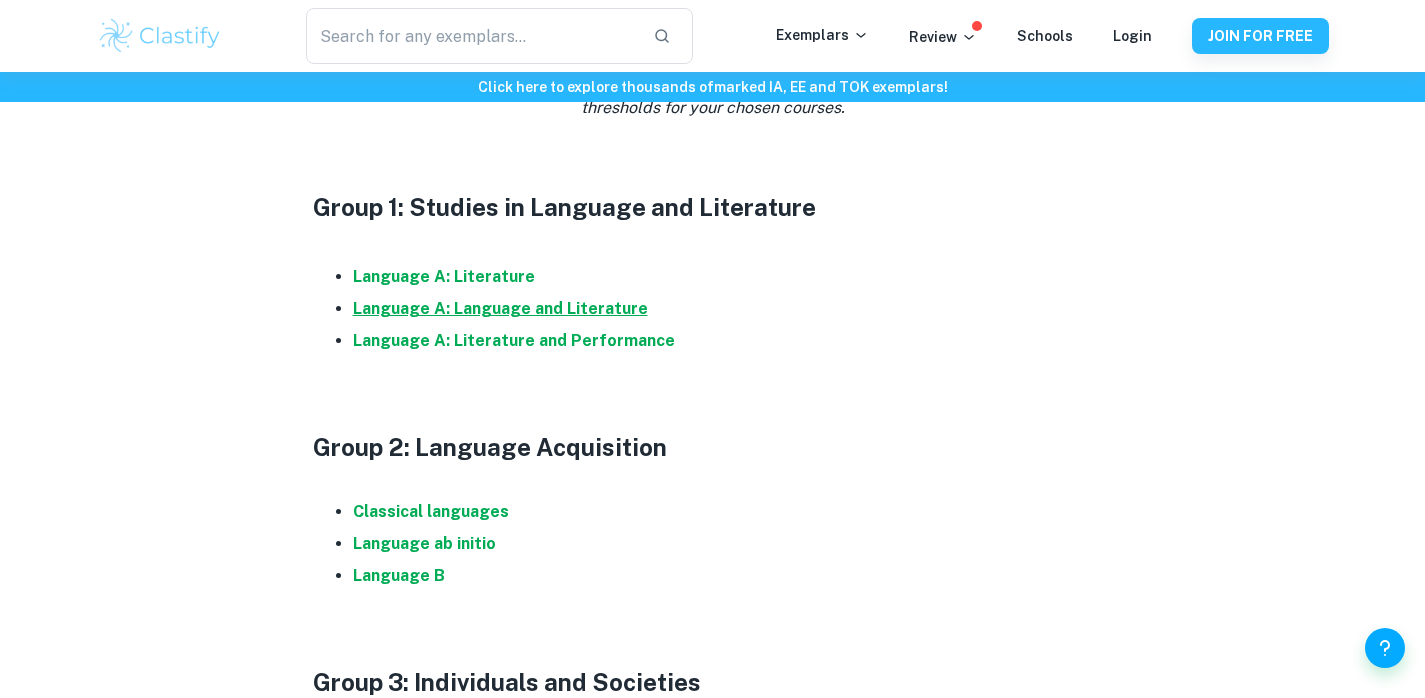 click on "Language A: Language and Literature" at bounding box center [500, 308] 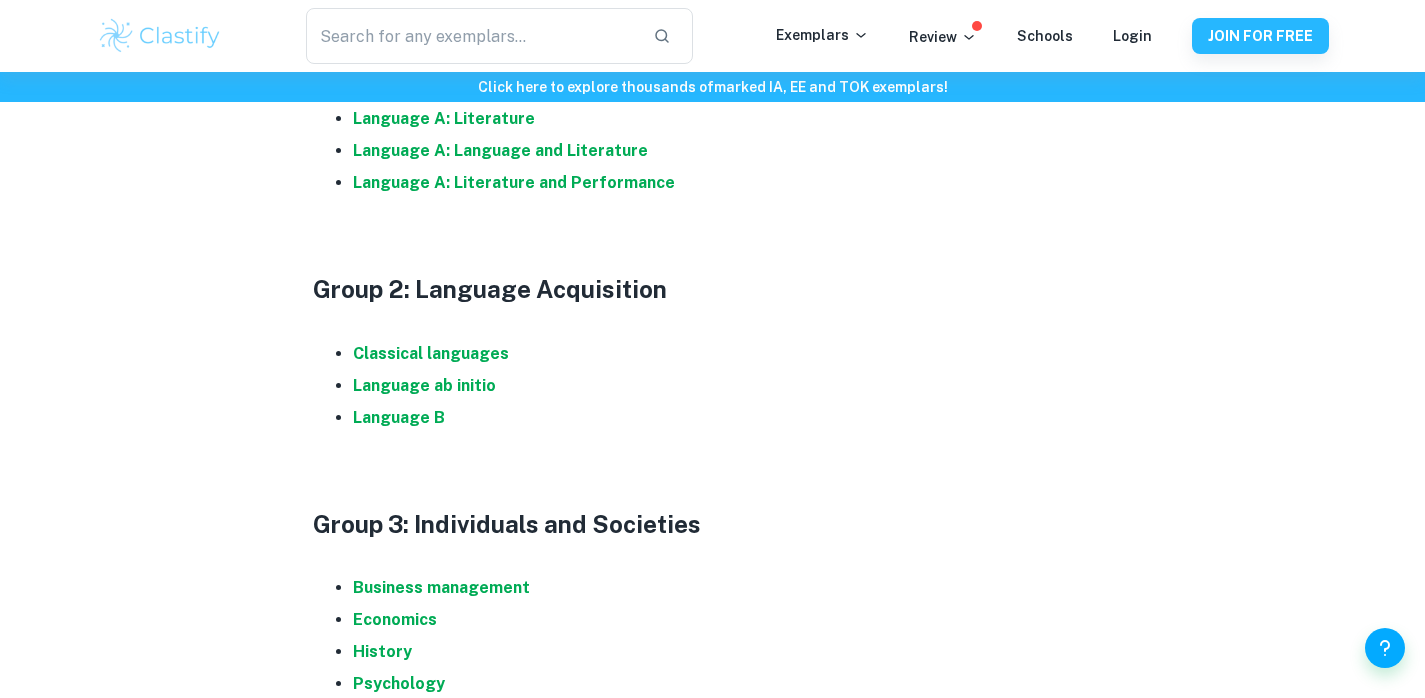scroll, scrollTop: 1192, scrollLeft: 0, axis: vertical 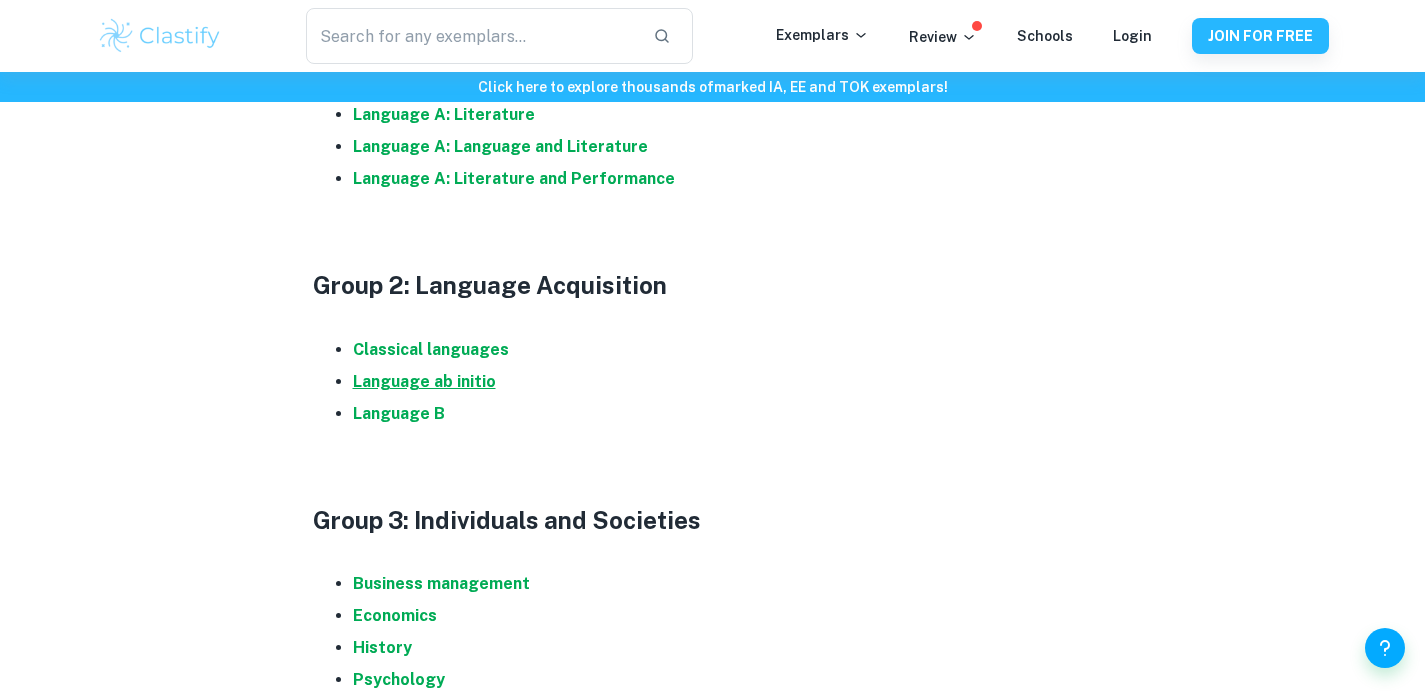 click on "Language ab initio" at bounding box center [424, 381] 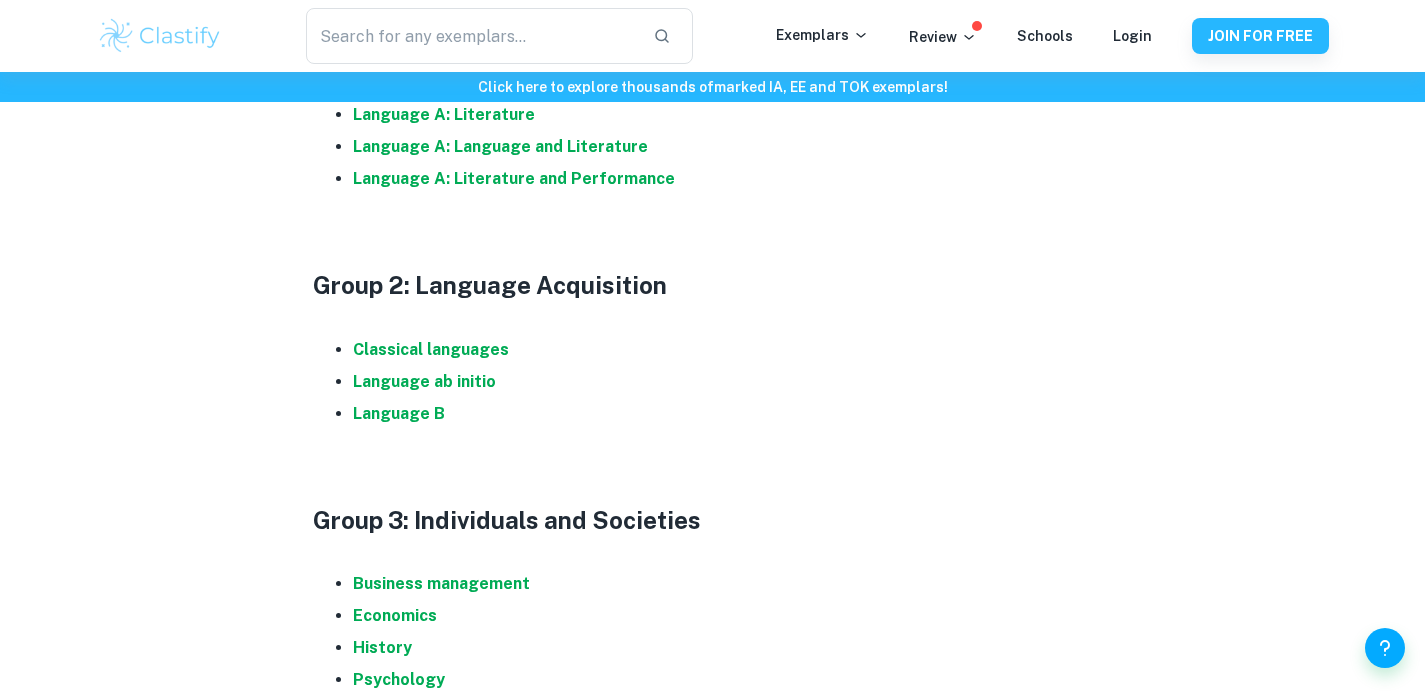 click on "IB Grade Boundaries By  Wojtek • May 2, 2025 Get feedback on your   IA Marked only by official IB examiners Learn more Looking for grade boundaries for a specific subject? You've come to the right place! In this post, we’ve compiled a list of links to grade boundaries for all subjects, making it easy for you to check the grade thresholds for your chosen subjects.     IB Grade Boundaries for all subjects     Below, you'll find links to grade boundaries for all IB subjects, helping you easily check the grade thresholds for your chosen courses.     Group 1: Studies in Language and Literature   Language A: Literature Language A: Language and Literature  Language A: Literature and Performance     Group 2: Language Acquisition    Classical languages  Language ab initio Language B     Group 3: Individuals and Societies   Business management  Economics  History  Psychology Geography  Digital society  Global politics  Philosophy    Social and cultural anthropology  World religions" at bounding box center (713, 559) 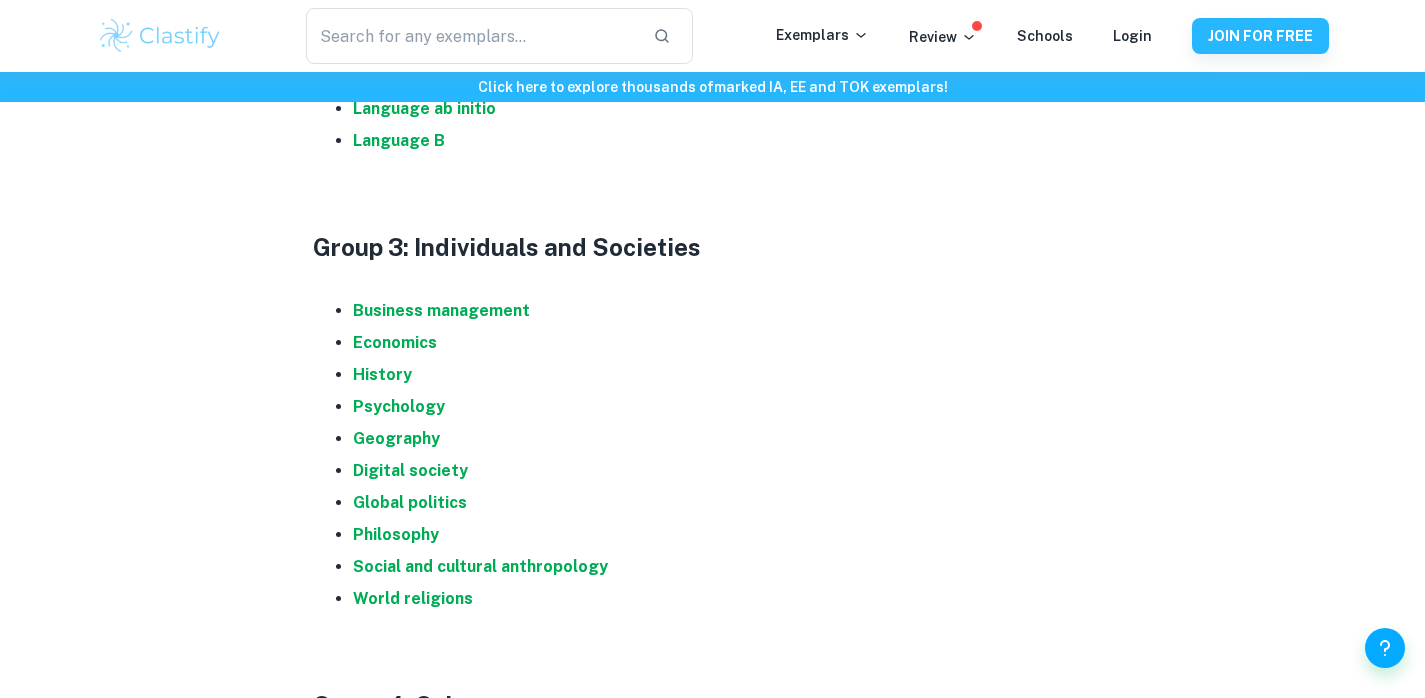 scroll, scrollTop: 1466, scrollLeft: 0, axis: vertical 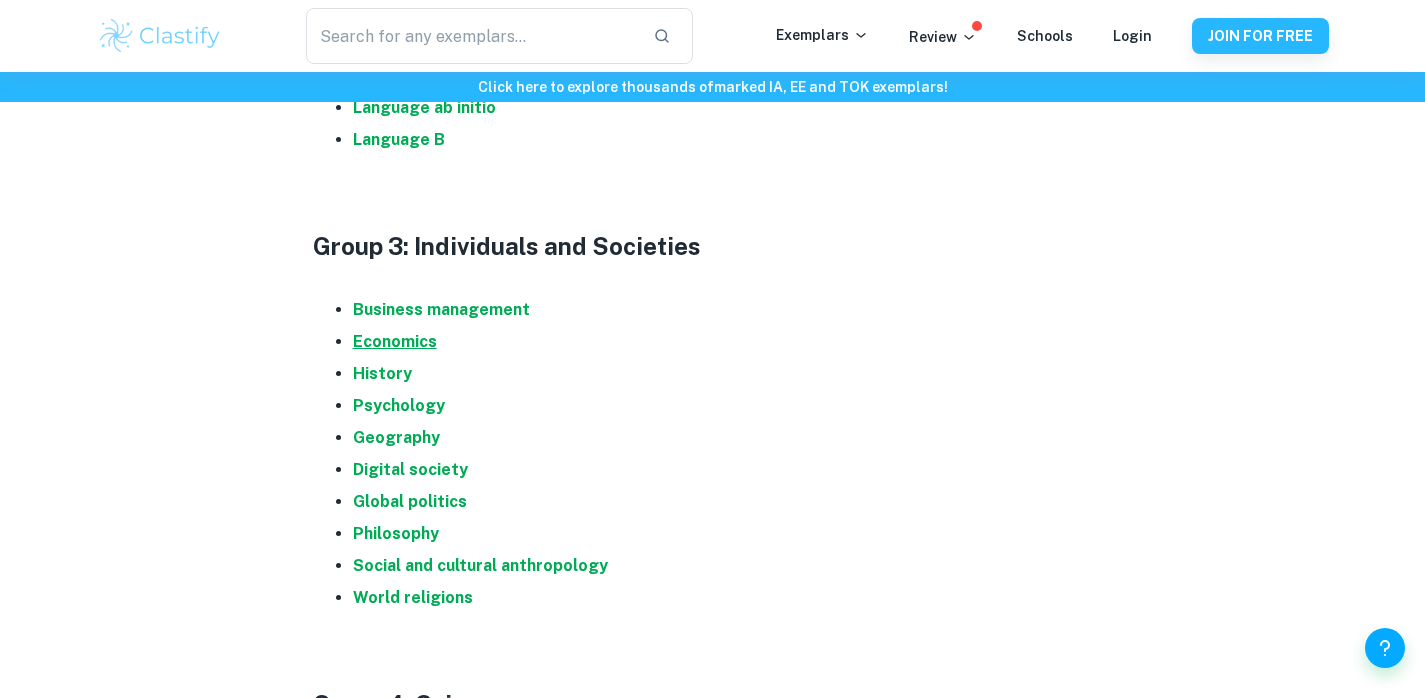 click on "Economics" at bounding box center (395, 341) 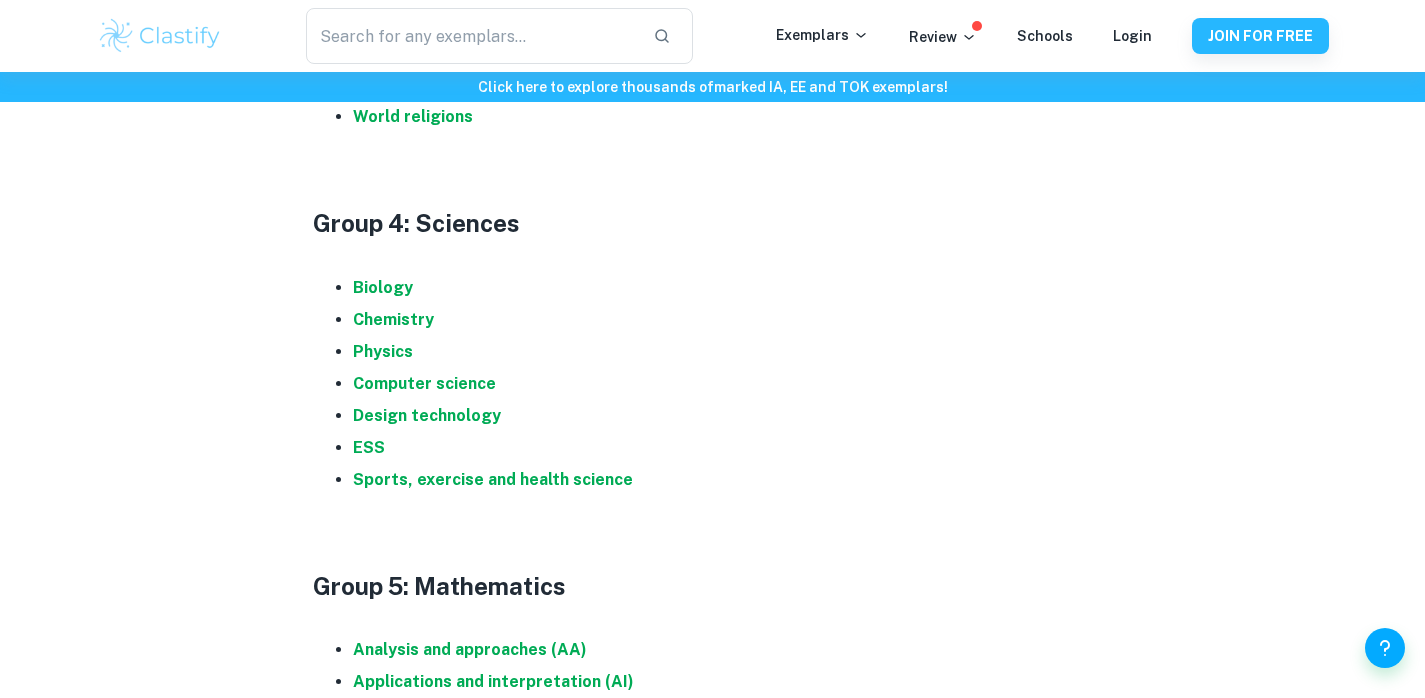 scroll, scrollTop: 1985, scrollLeft: 0, axis: vertical 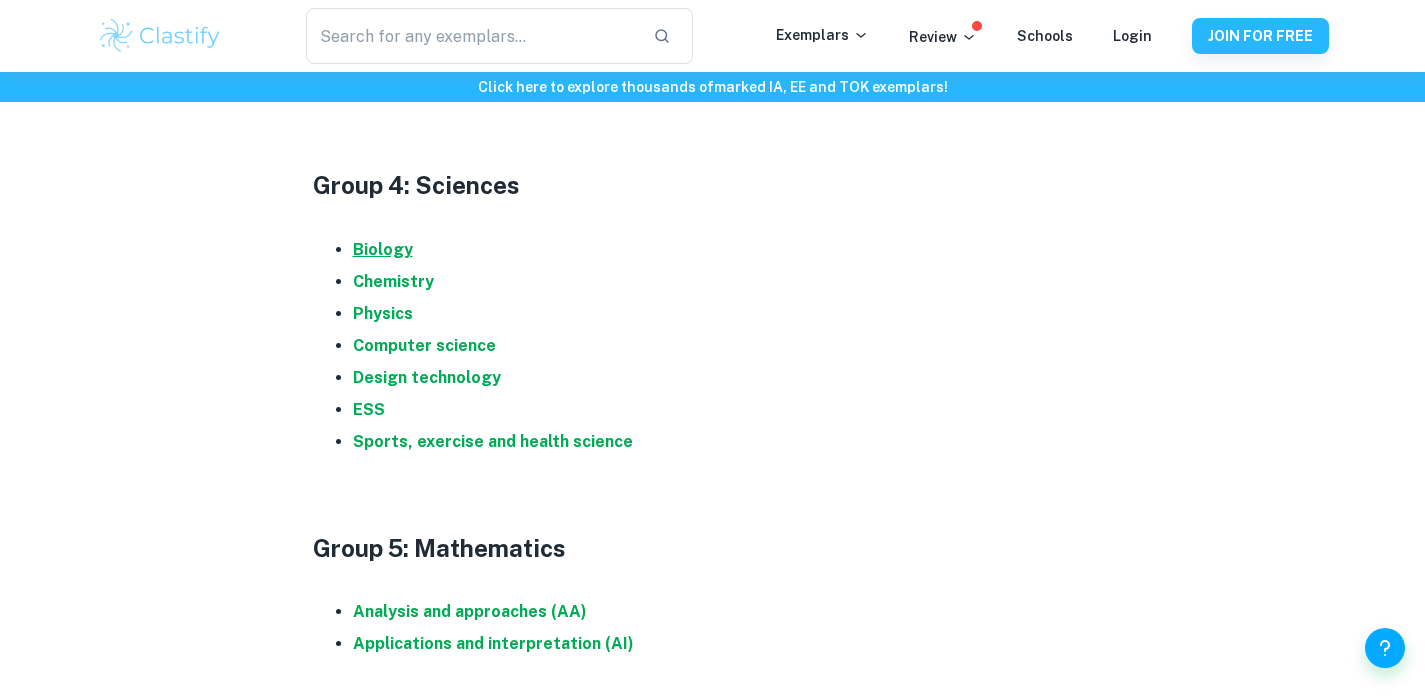 click on "Biology" at bounding box center [383, 249] 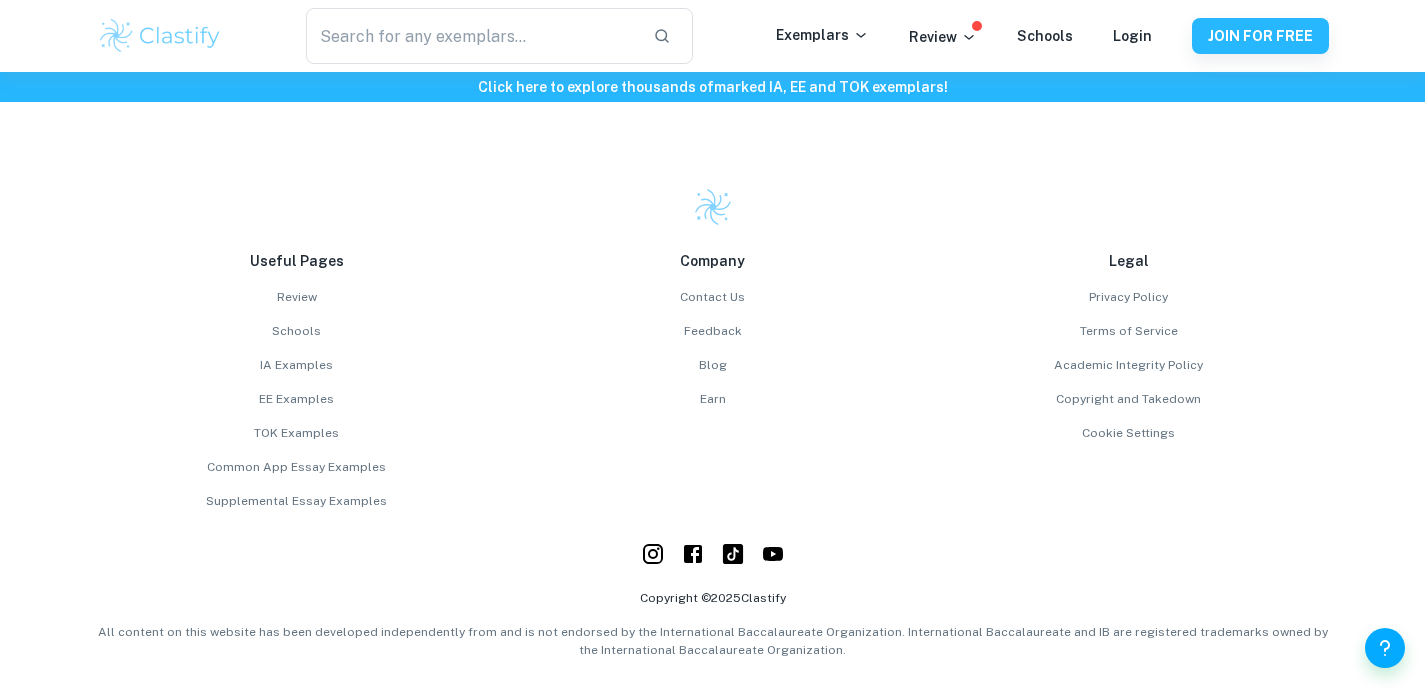 scroll, scrollTop: 3319, scrollLeft: 0, axis: vertical 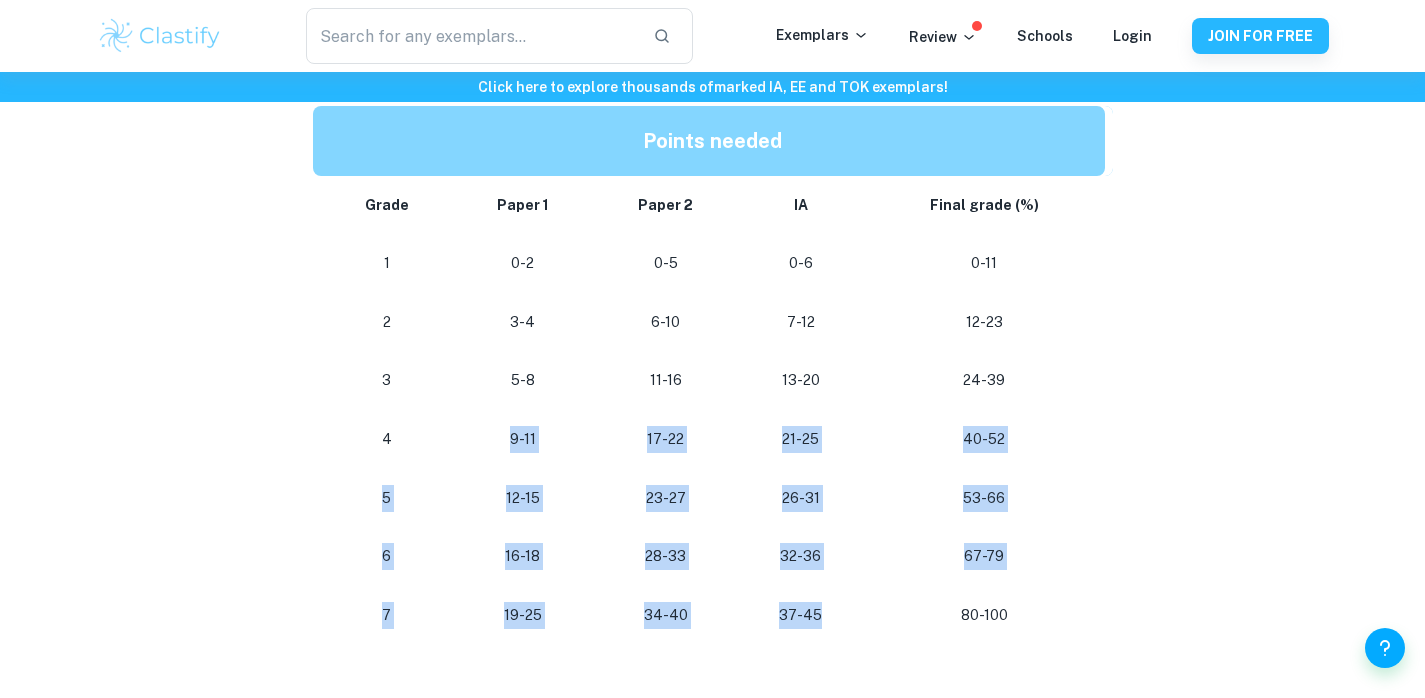 drag, startPoint x: 671, startPoint y: 591, endPoint x: 511, endPoint y: 422, distance: 232.72516 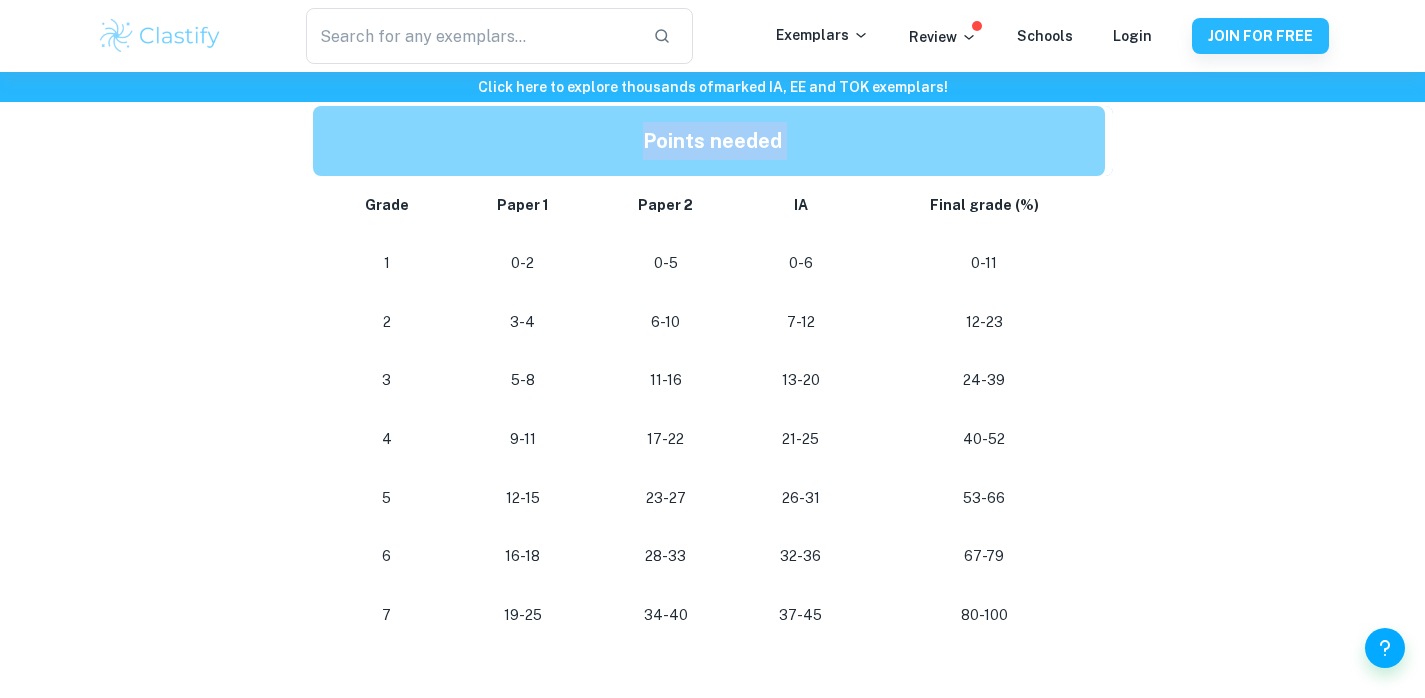 drag, startPoint x: 331, startPoint y: 187, endPoint x: 1169, endPoint y: 616, distance: 941.4271 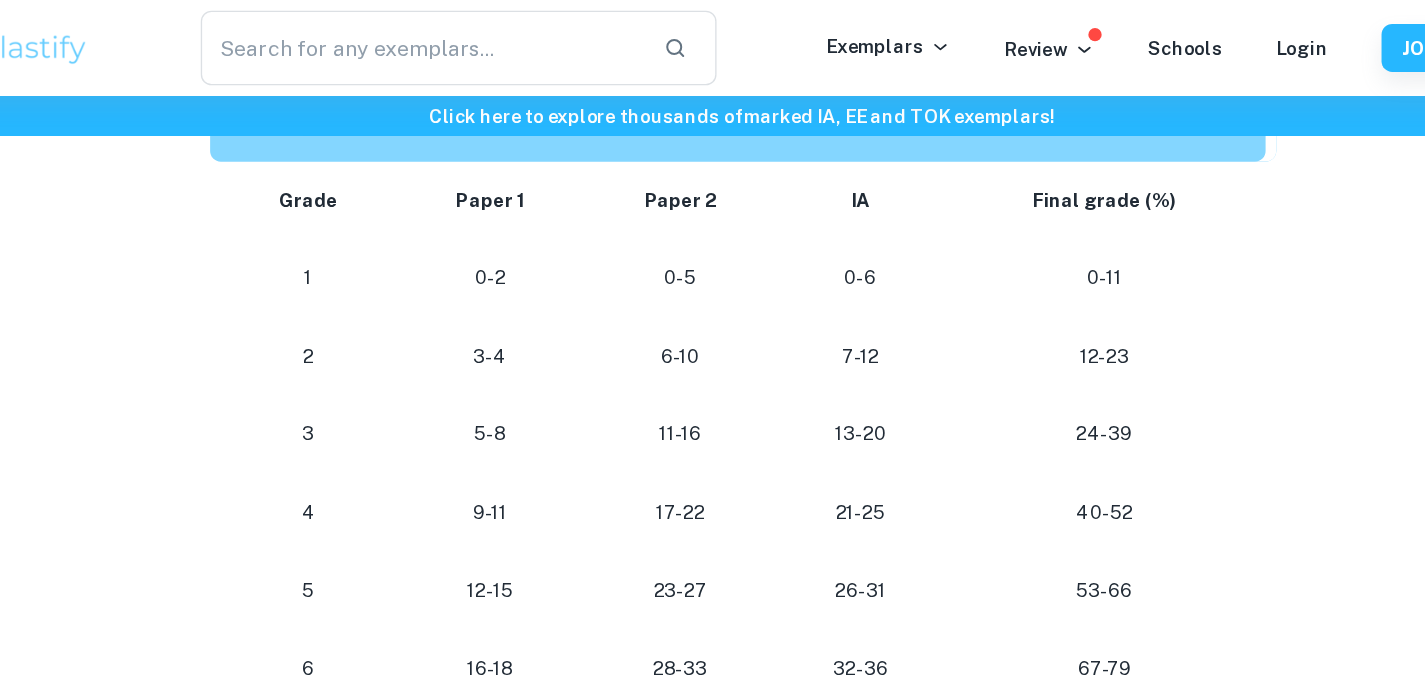 scroll, scrollTop: 1833, scrollLeft: 0, axis: vertical 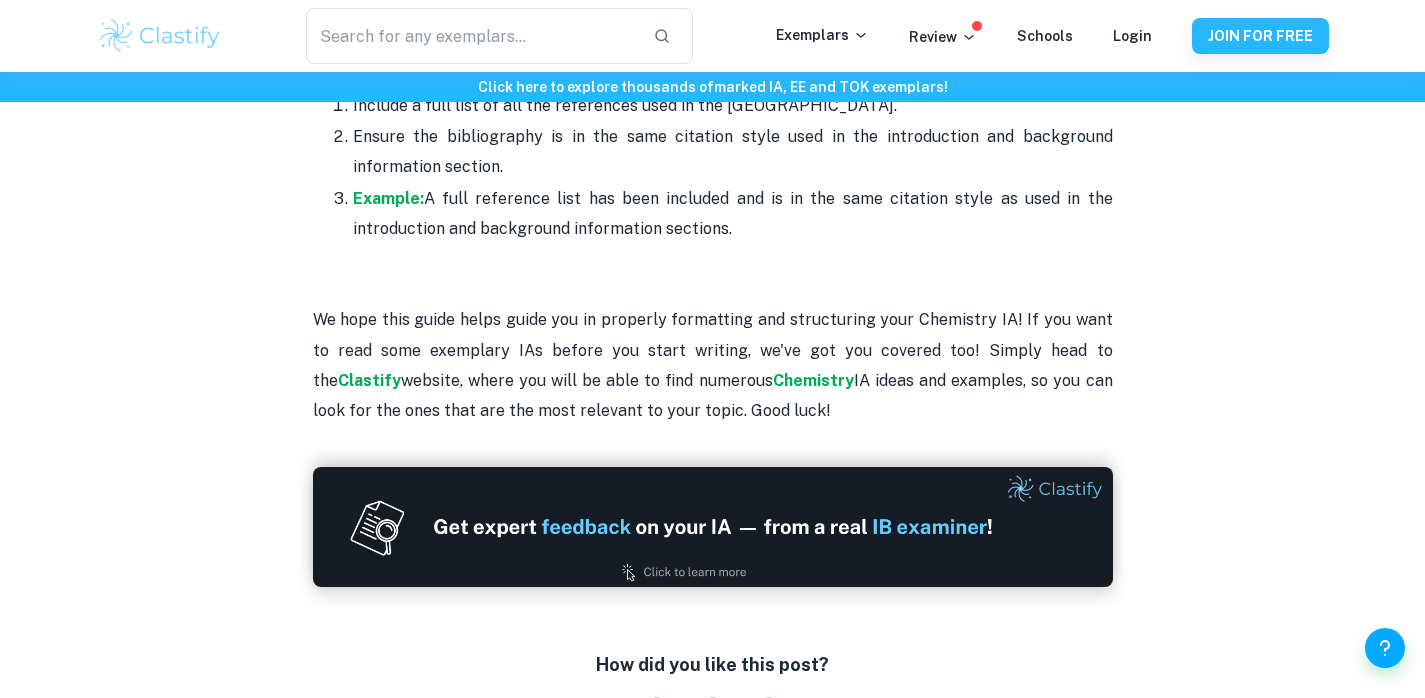 click on "Example:  A full reference list has been included and is in the same citation style as used in the introduction and background information sections." at bounding box center [733, 214] 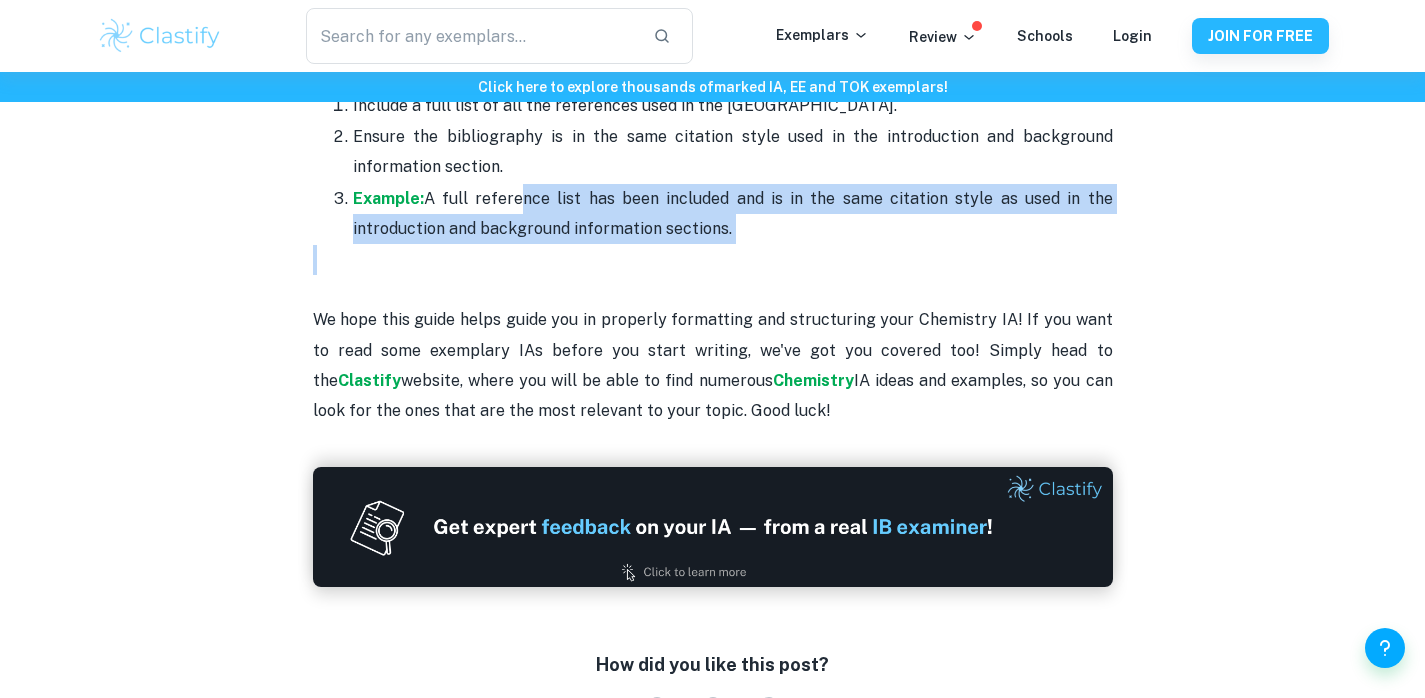 drag, startPoint x: 522, startPoint y: 155, endPoint x: 715, endPoint y: 211, distance: 200.96019 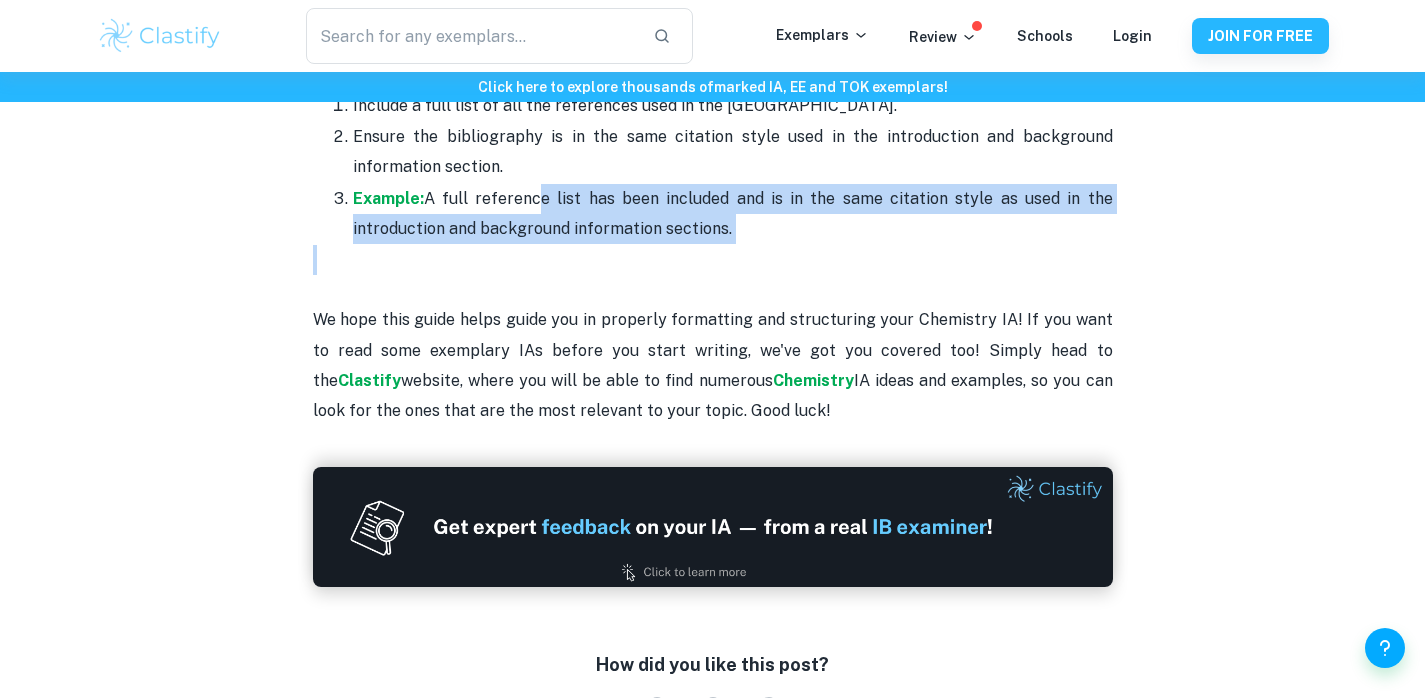 drag, startPoint x: 715, startPoint y: 211, endPoint x: 543, endPoint y: 165, distance: 178.04494 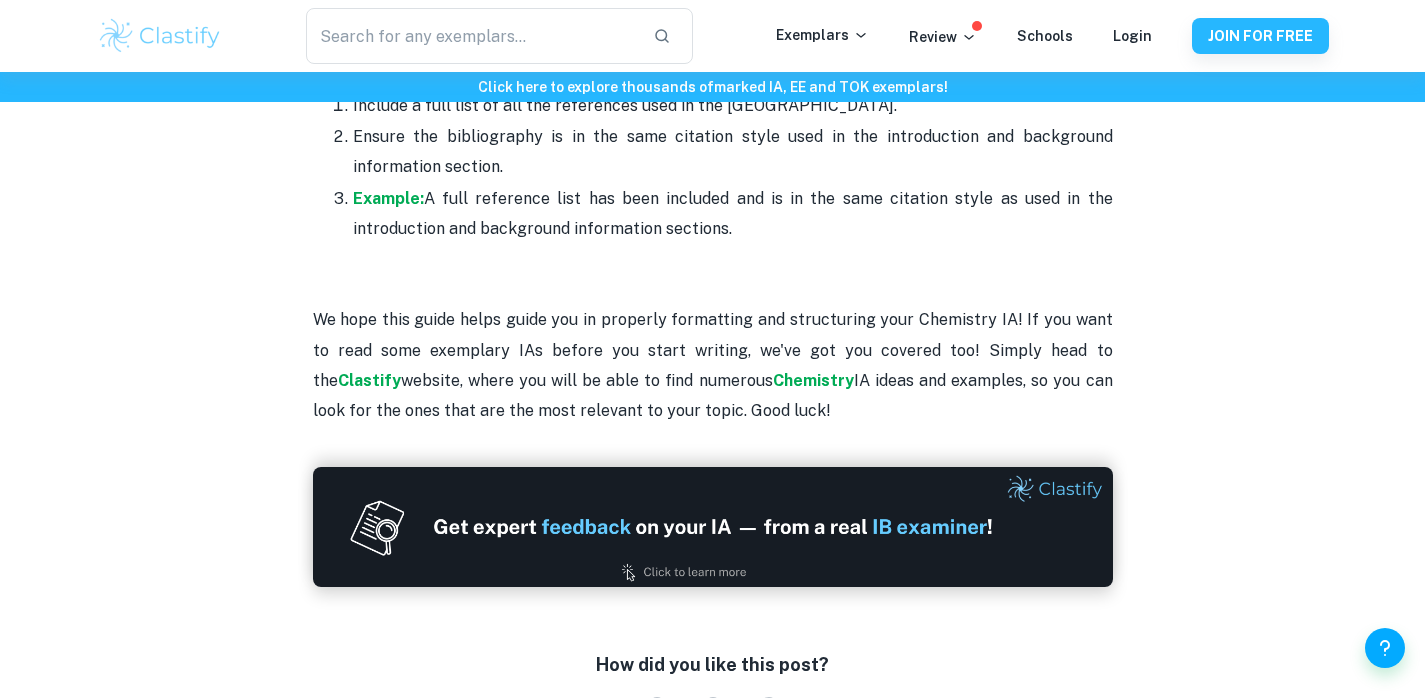 click on "Chemistry IA Format and Structure [2025 updated] By  Roxanne • December 28, 2023 Get feedback on your  Chemistry IA Marked only by official IB examiners Learn more Have you got your Chemistry IA topic selected but are unsure how to begin the writing process? Do not worry, as Clastify is here to help guide you step-by-step on how to write your IA. In this post, we will give you key points on what to include in each section of your IA, based on our experience with IB. Although we recommend this structure based on our successful history of helping students receive top-rated IAs, feel free to personalize the guide below in a way that suits you!  This post covers the new Science IA syllabus starting from the May 2025 exam session.   Chemistry IA Format and Structure     Clastify  website where you can read through multiple exemplar IAs!   The guide will be broken up by section to help you better understand what is required in each part of the IA and will have examples linked (in green), as follows:      "" at bounding box center [713, -2786] 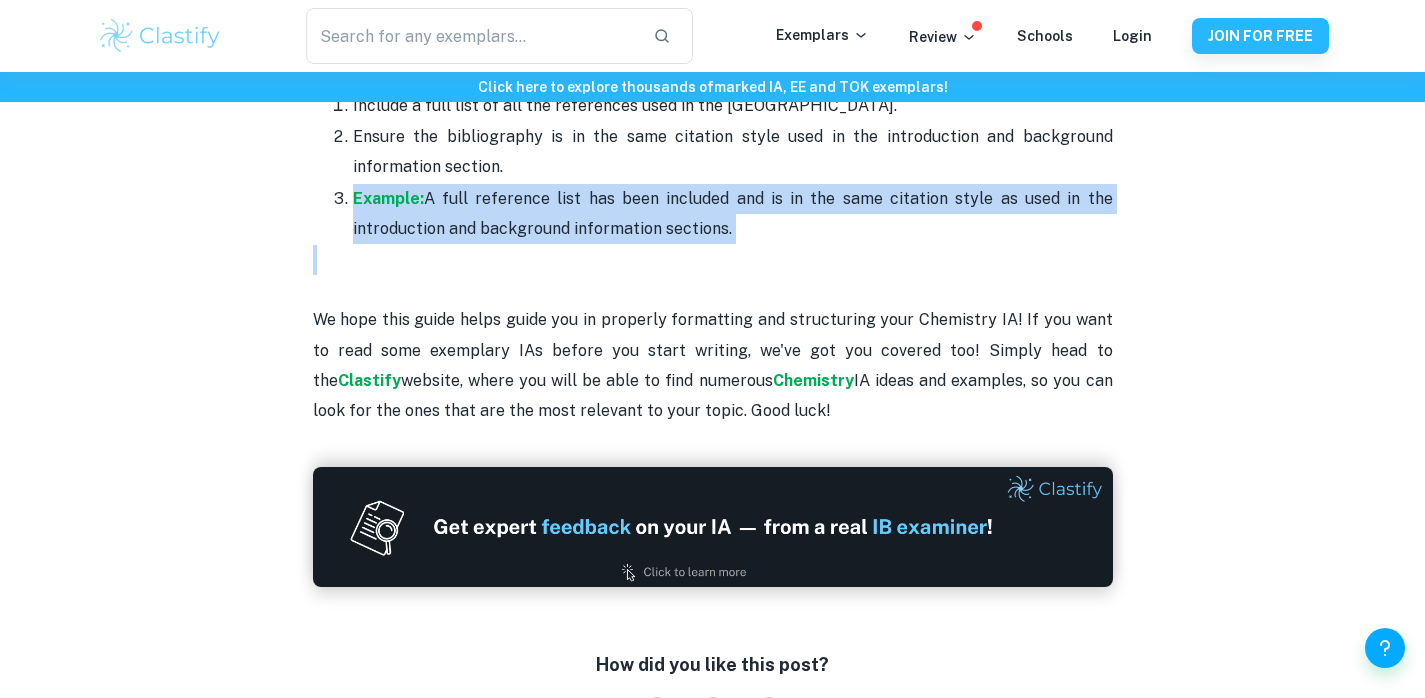 drag, startPoint x: 328, startPoint y: 156, endPoint x: 478, endPoint y: 208, distance: 158.75768 